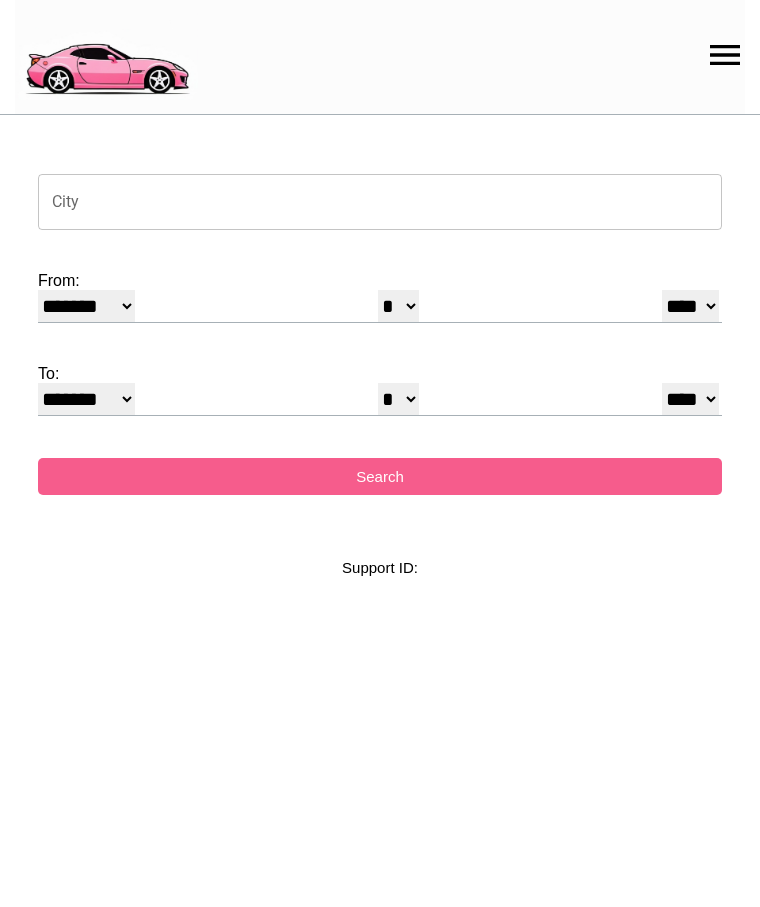 select on "*" 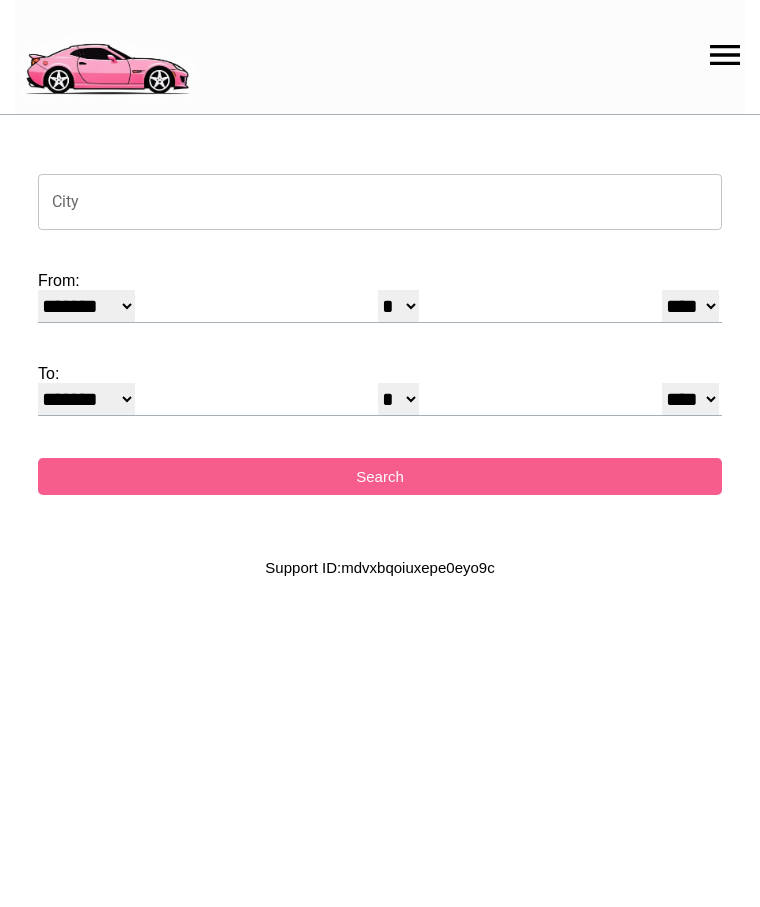 scroll, scrollTop: 0, scrollLeft: 0, axis: both 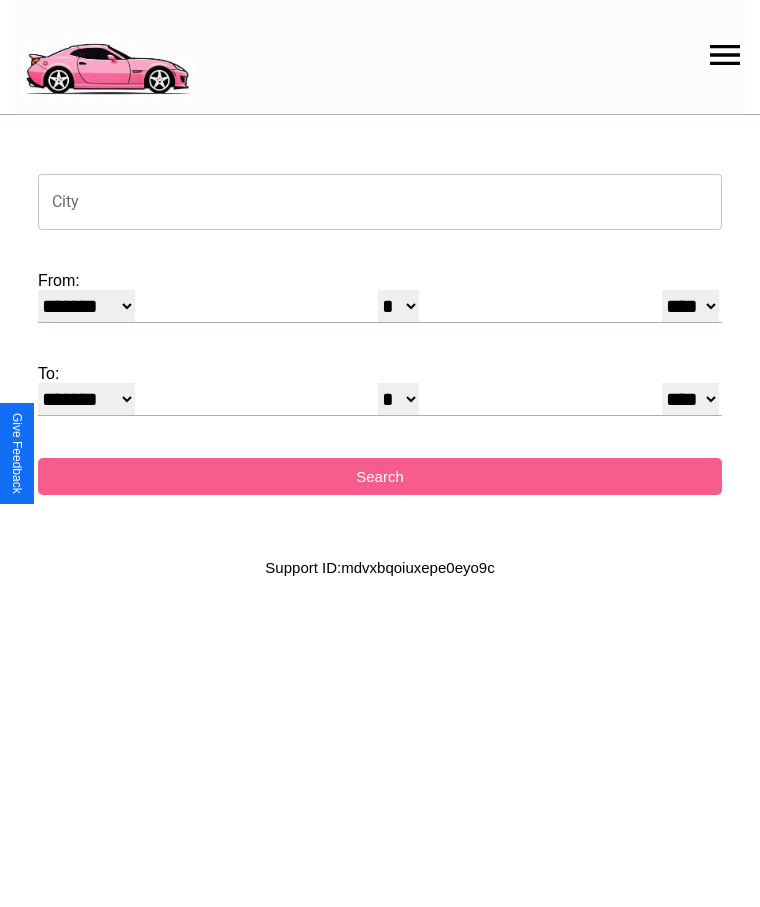 click 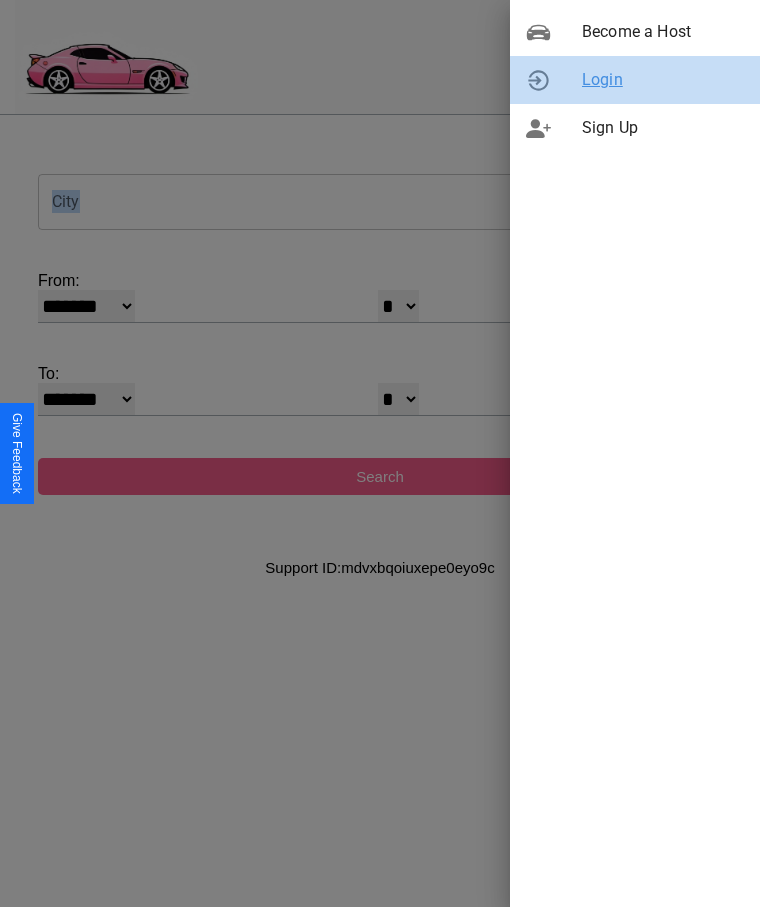 click on "Login" at bounding box center [663, 80] 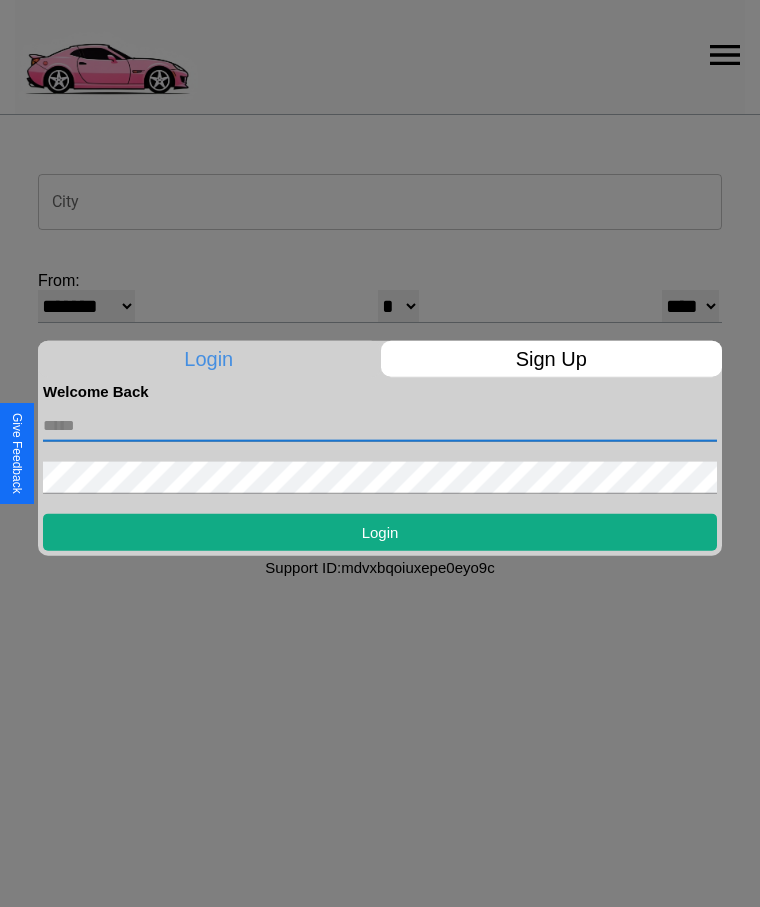 click at bounding box center [380, 425] 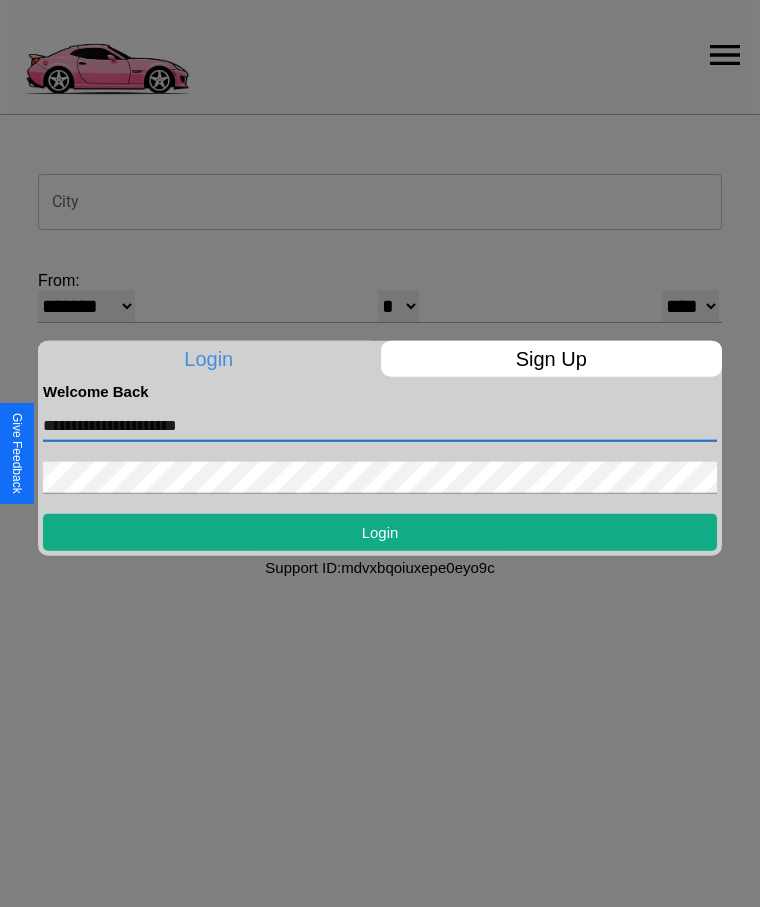 type on "**********" 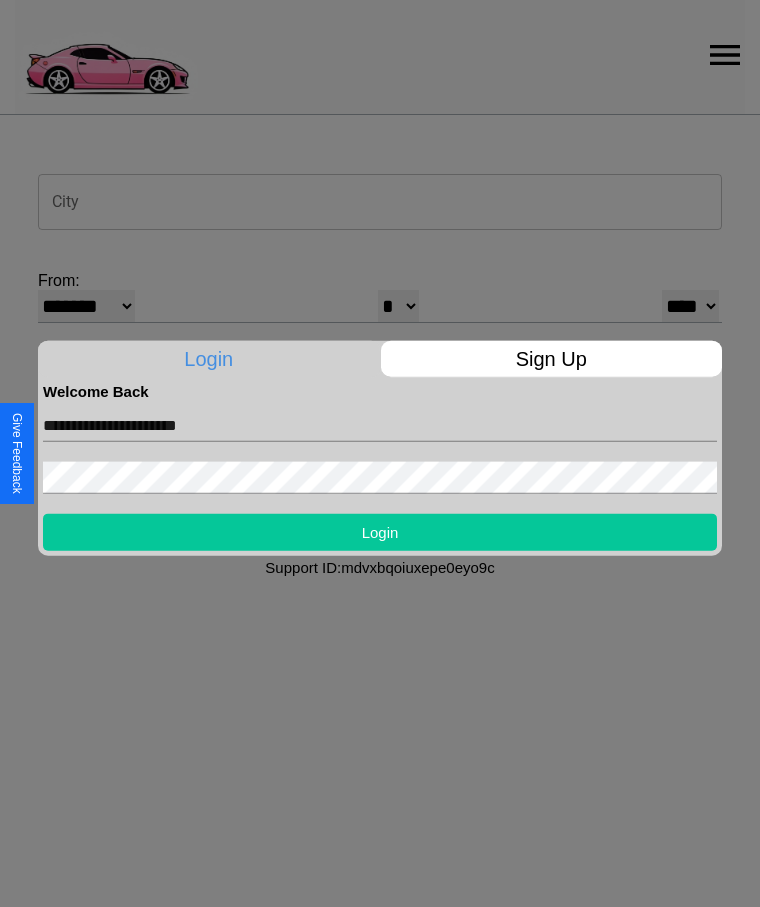 click on "Login" at bounding box center [380, 531] 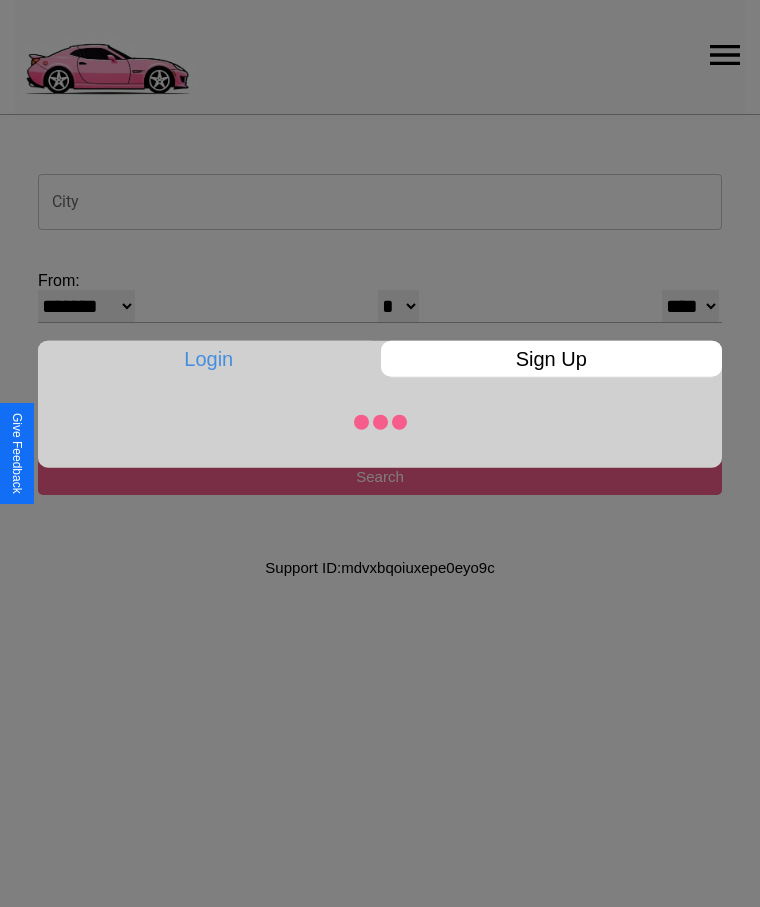 select on "*" 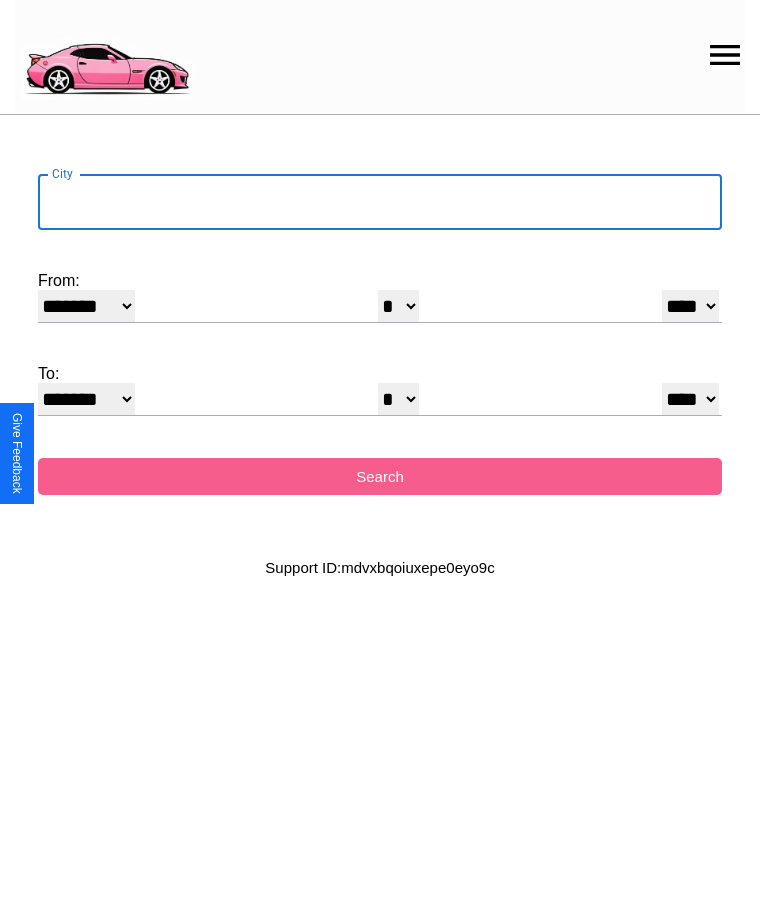 click on "City" at bounding box center [380, 202] 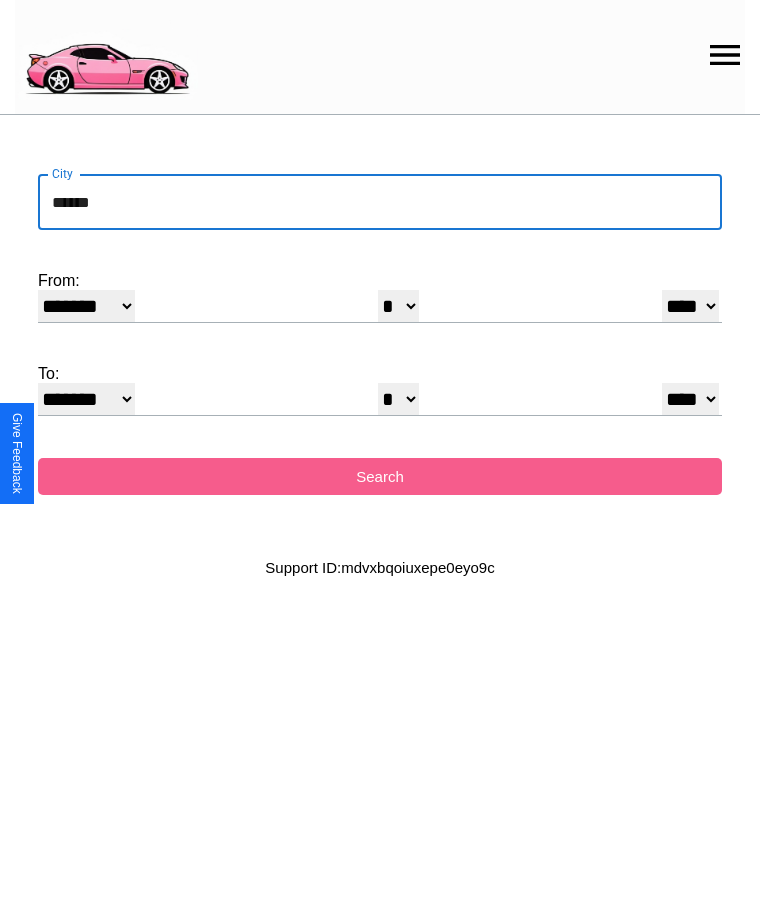 type on "******" 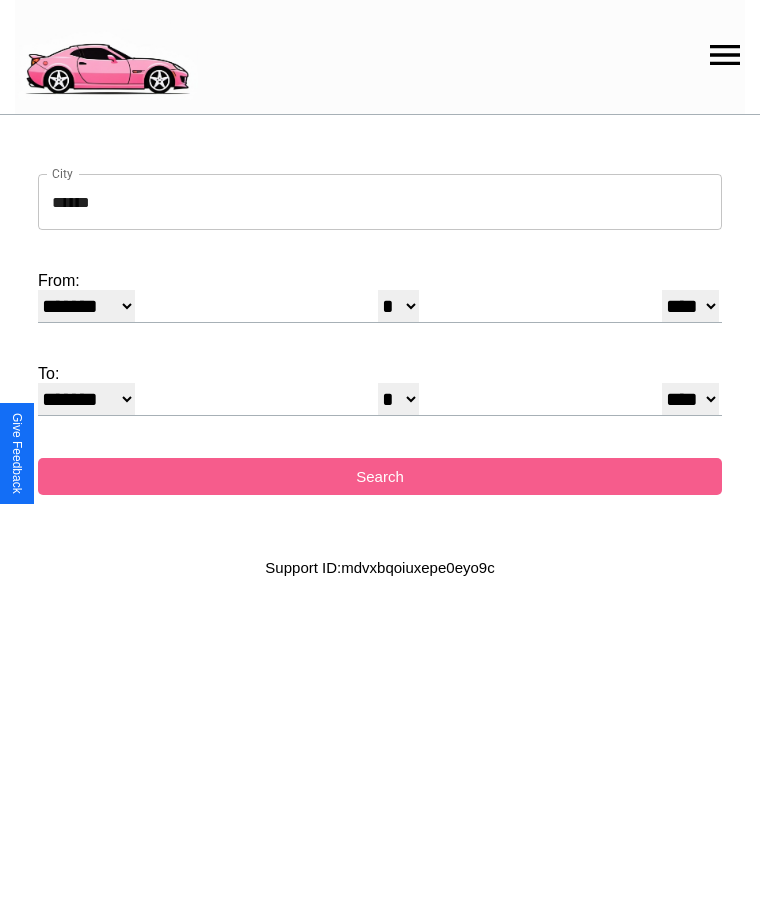 click on "******* ******** ***** ***** *** **** **** ****** ********* ******* ******** ********" at bounding box center [86, 306] 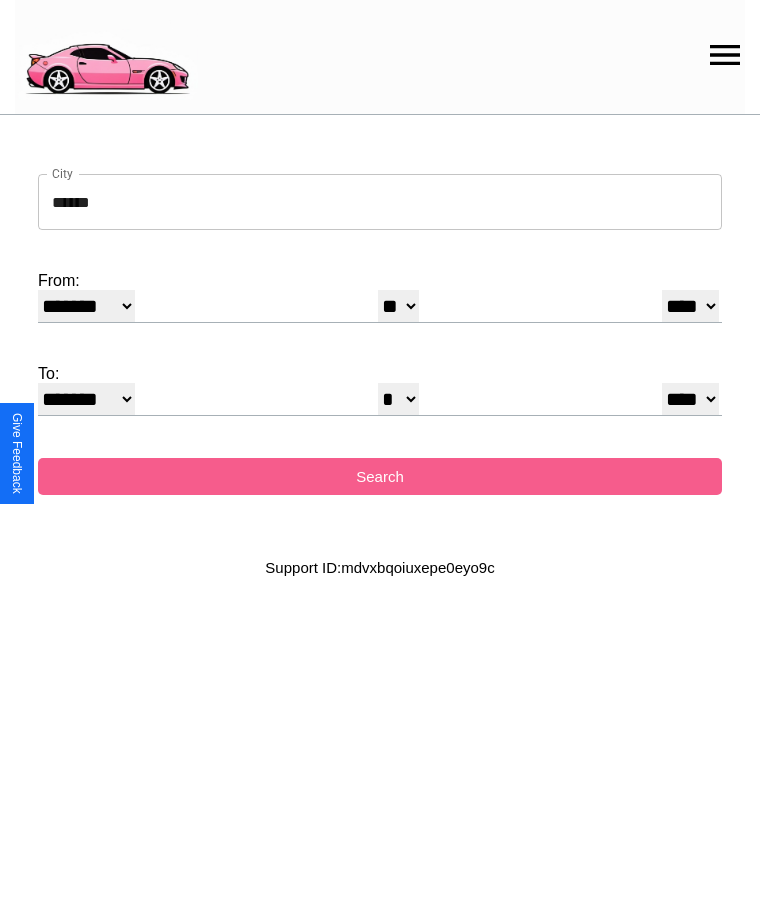 select on "**" 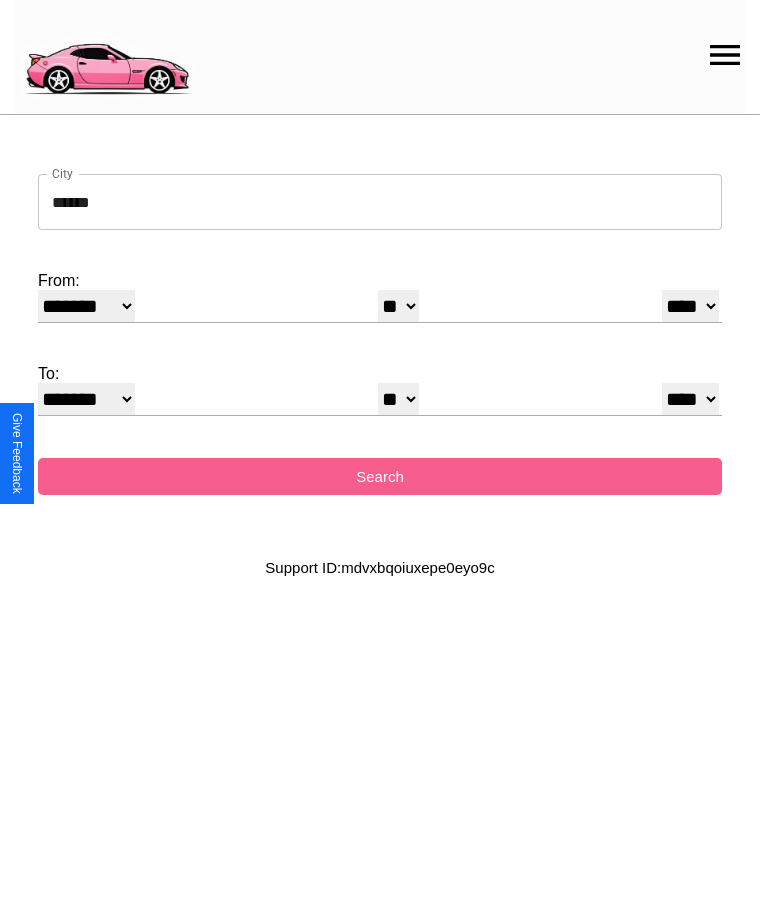 click on "******* ******** ***** ***** *** **** **** ****** ********* ******* ******** ********" at bounding box center (86, 399) 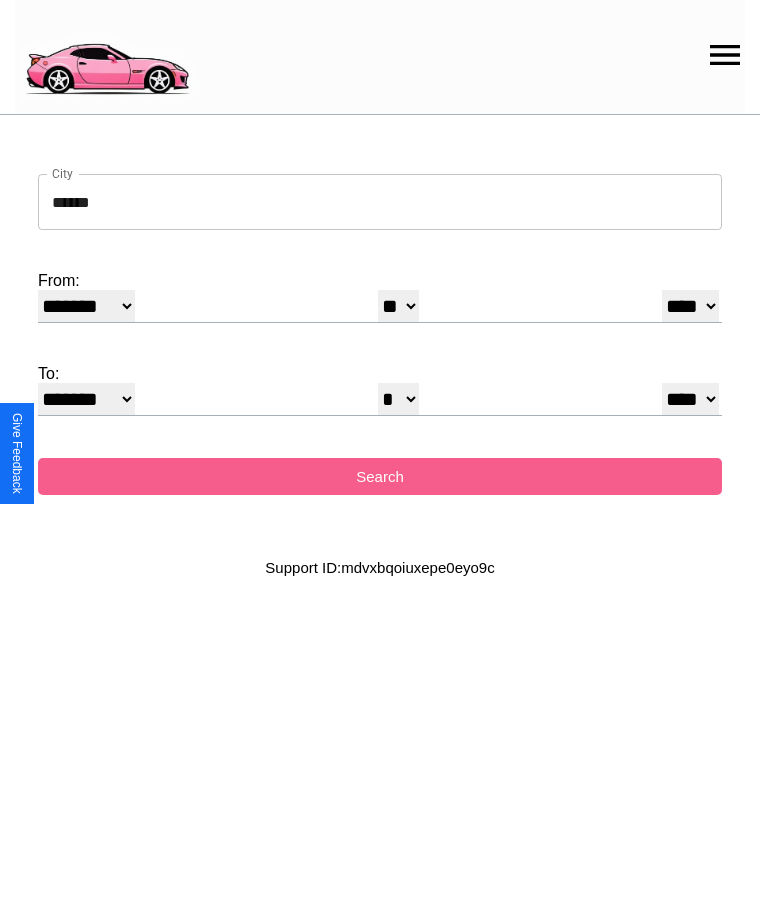 click on "**** **** **** **** **** **** **** **** **** ****" at bounding box center (690, 399) 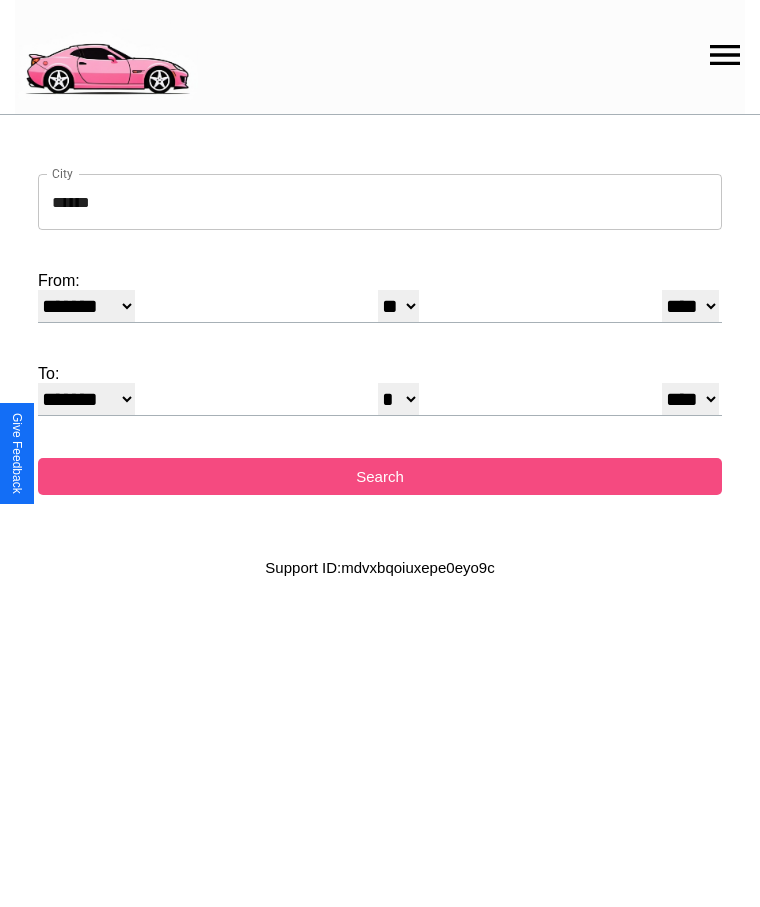 click on "Search" at bounding box center [380, 476] 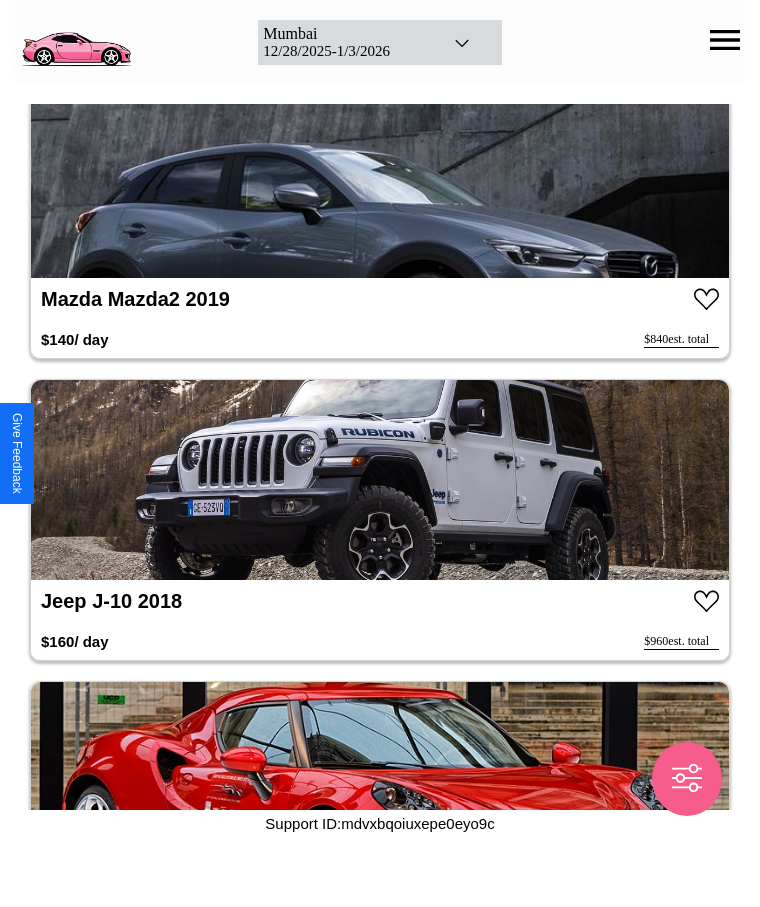 scroll, scrollTop: 9904, scrollLeft: 0, axis: vertical 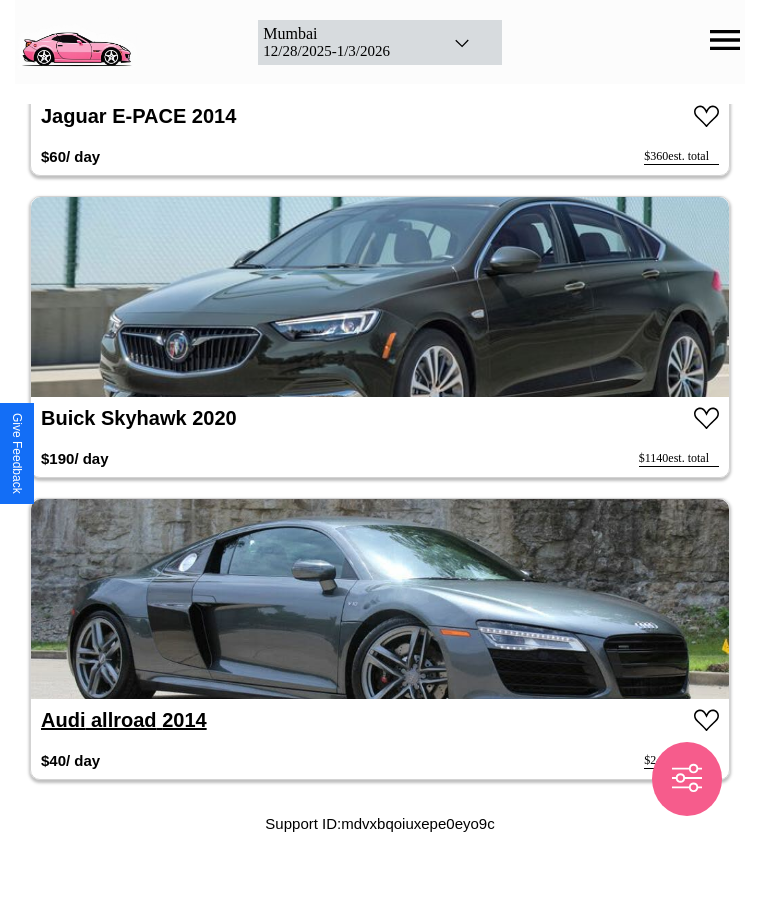 click on "Audi   allroad   2014" at bounding box center [124, 720] 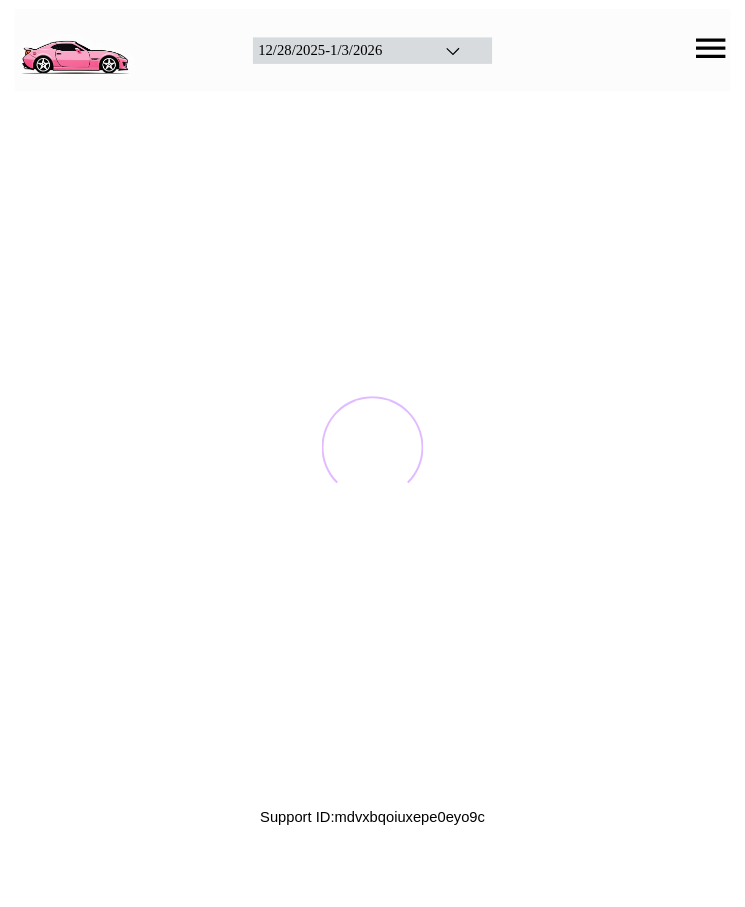 scroll, scrollTop: 0, scrollLeft: 0, axis: both 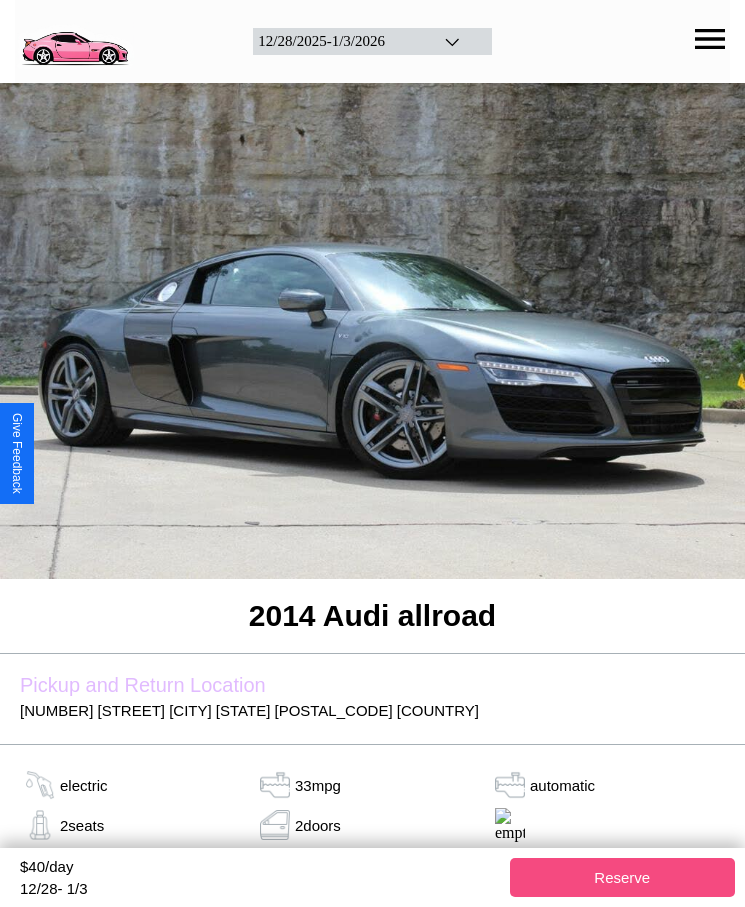 click on "Reserve" at bounding box center [623, 877] 